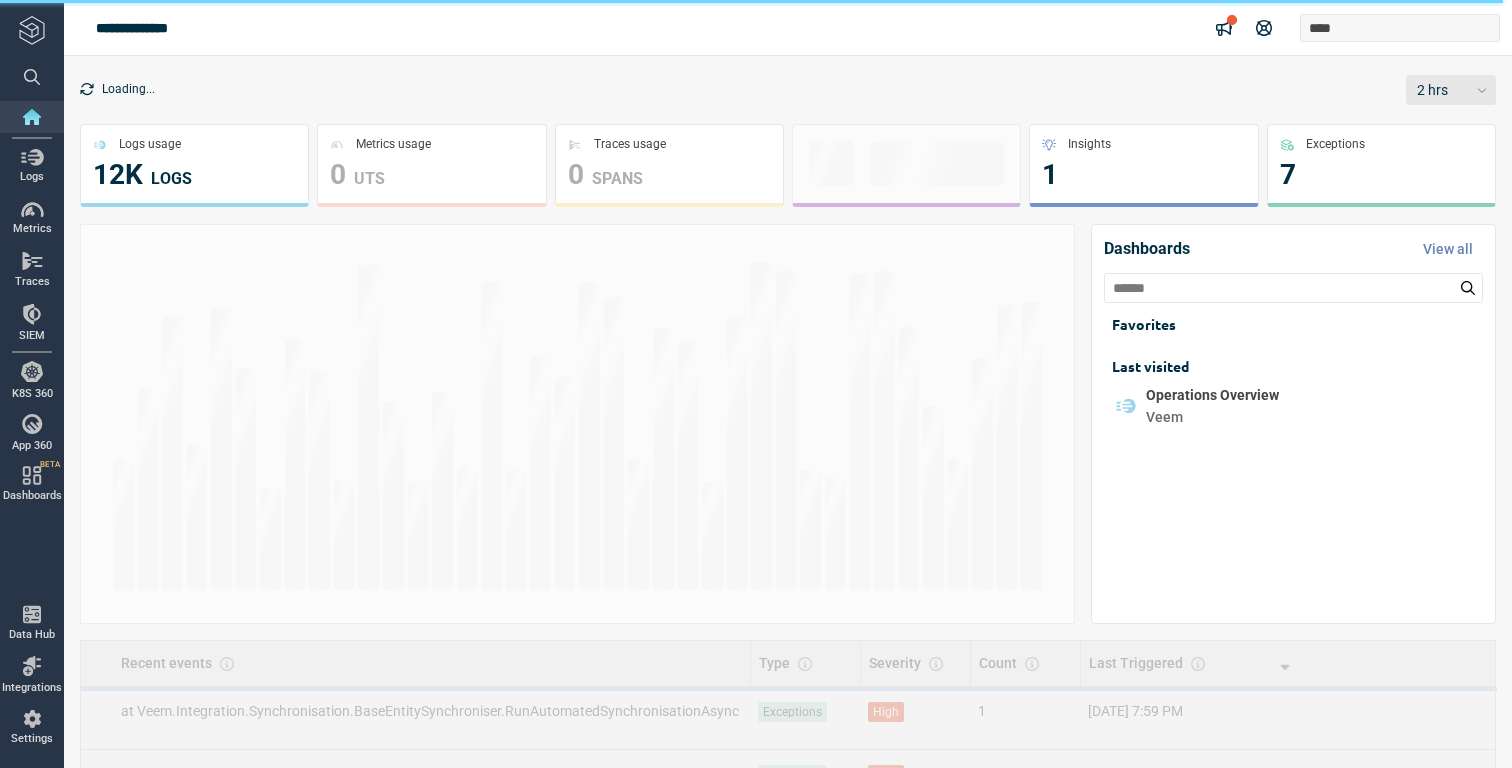 scroll, scrollTop: 0, scrollLeft: 0, axis: both 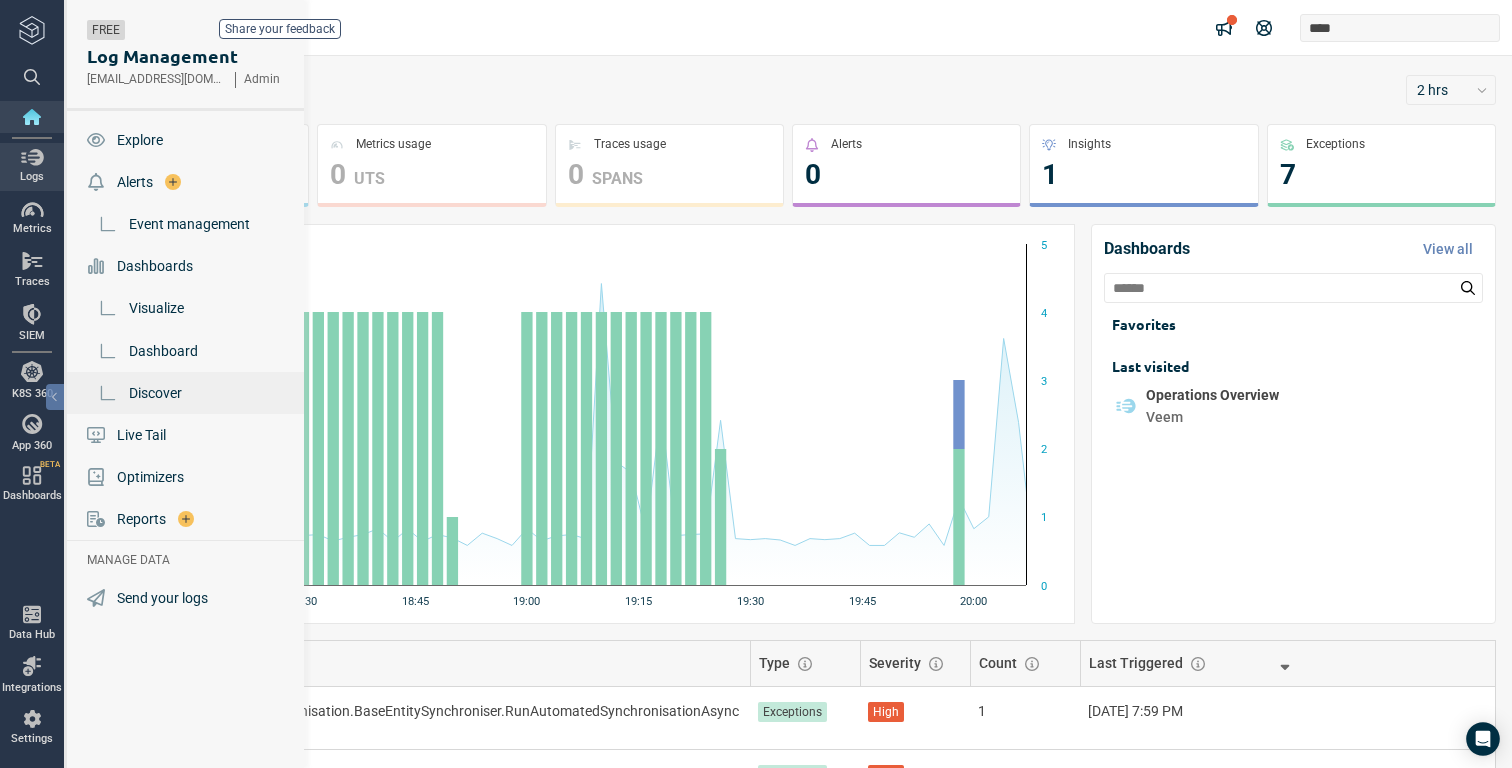 click on "Discover" at bounding box center [155, 393] 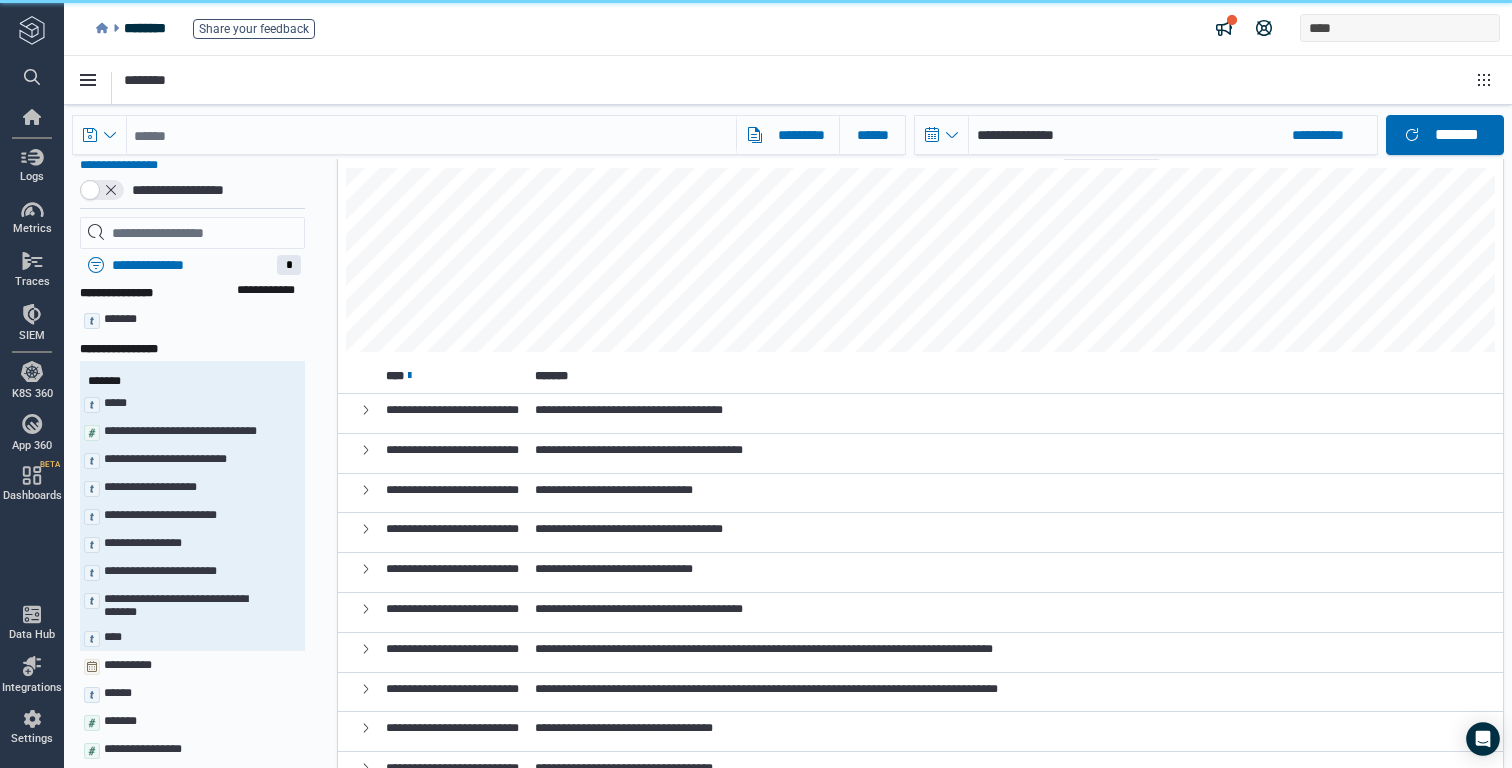 scroll, scrollTop: 0, scrollLeft: 0, axis: both 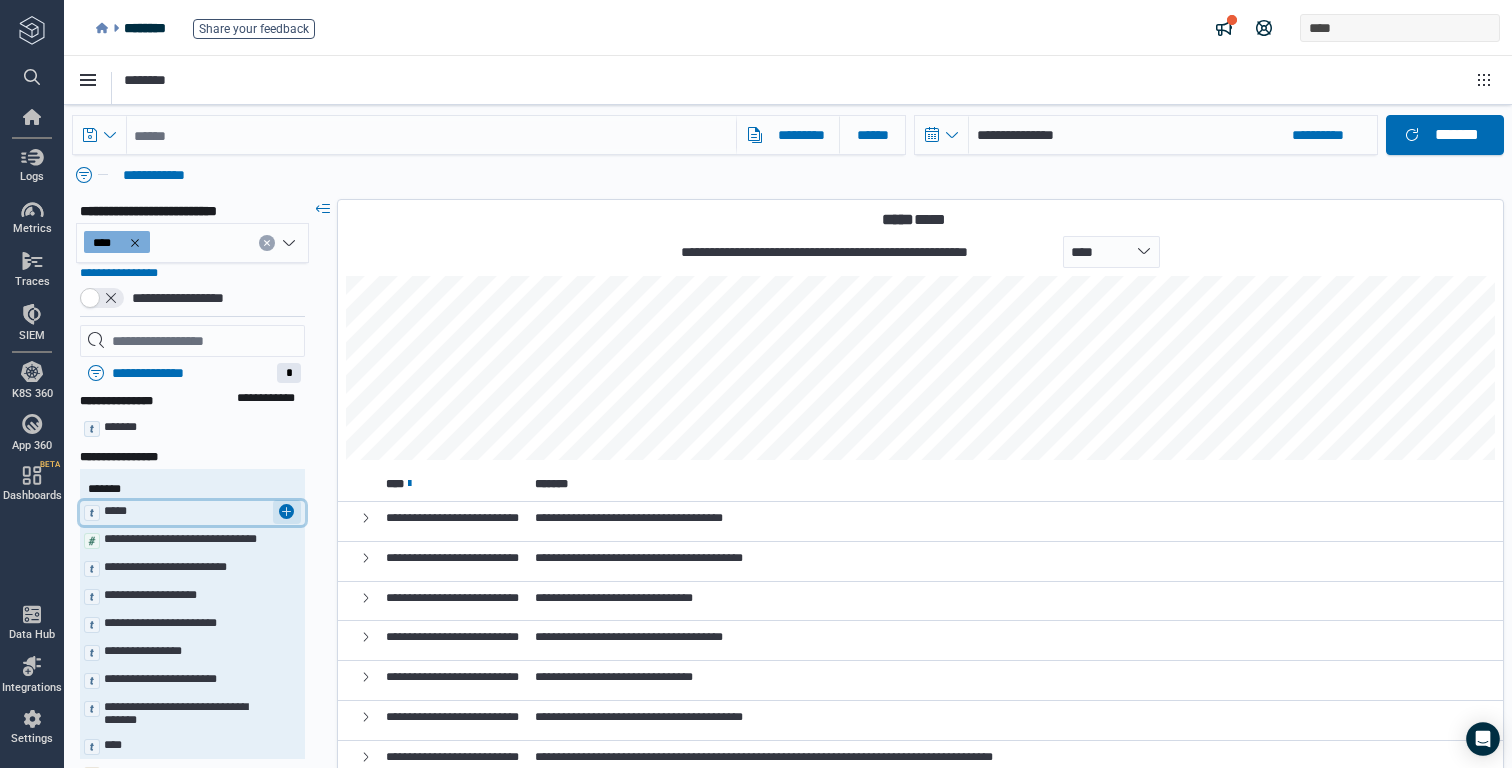 click at bounding box center (287, 512) 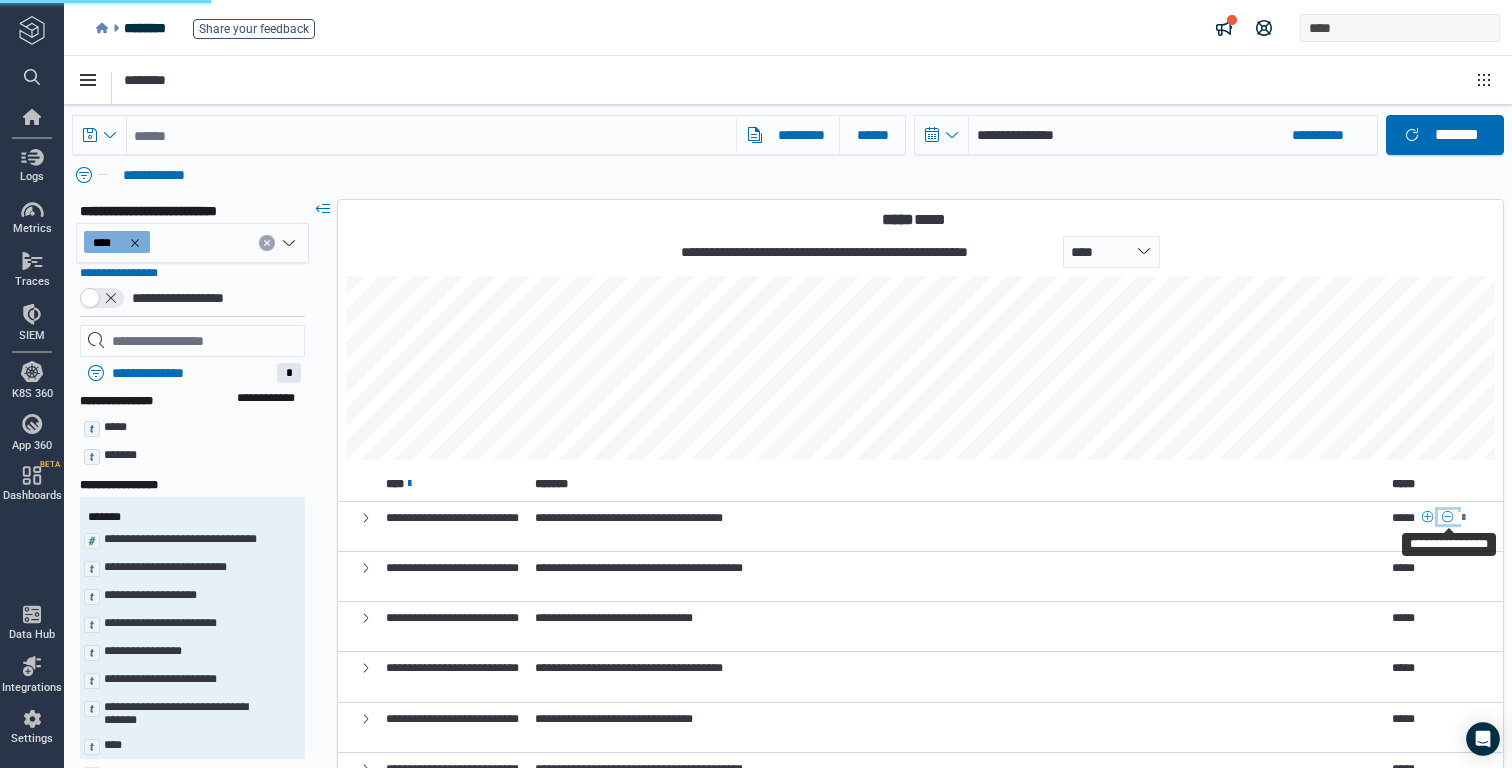 click 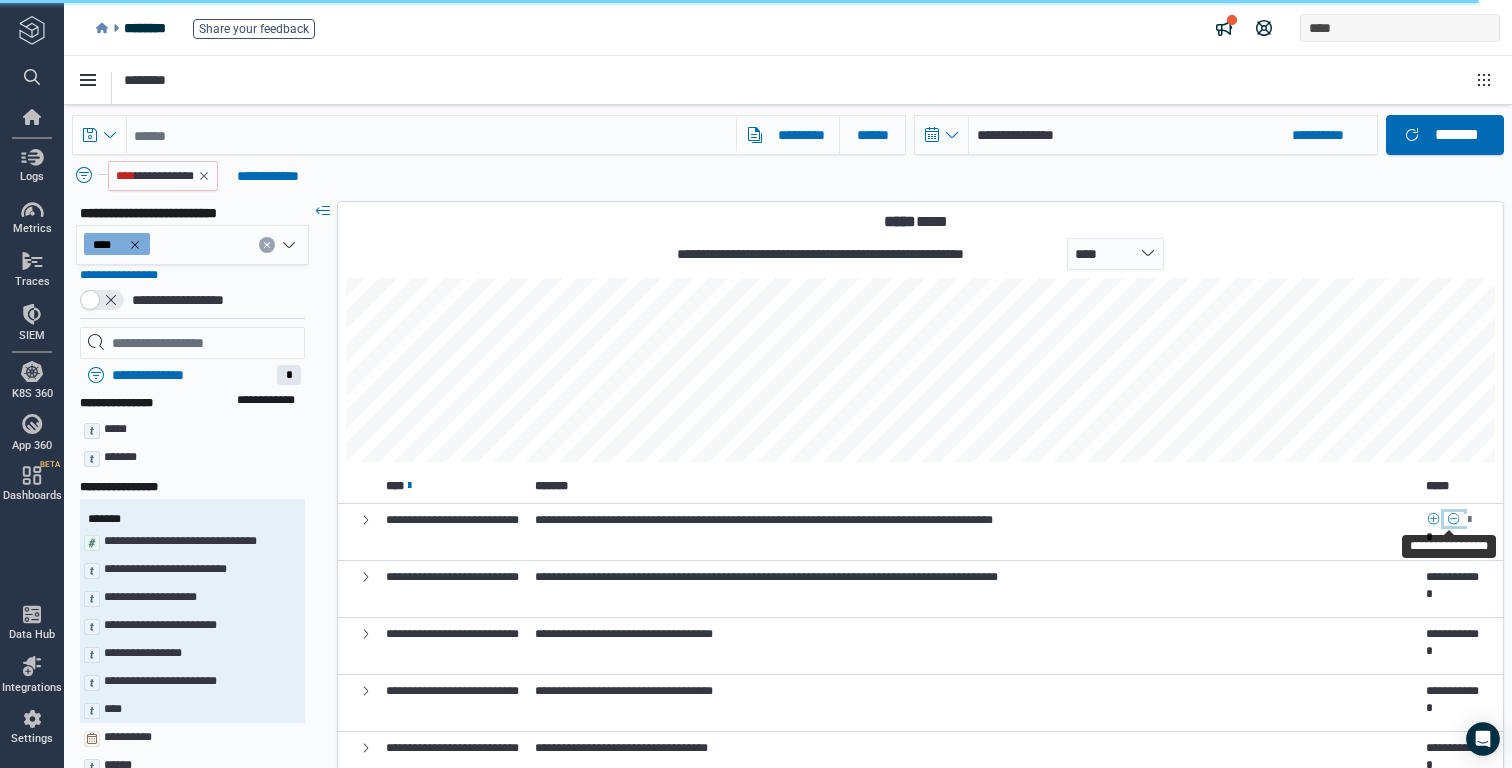 click 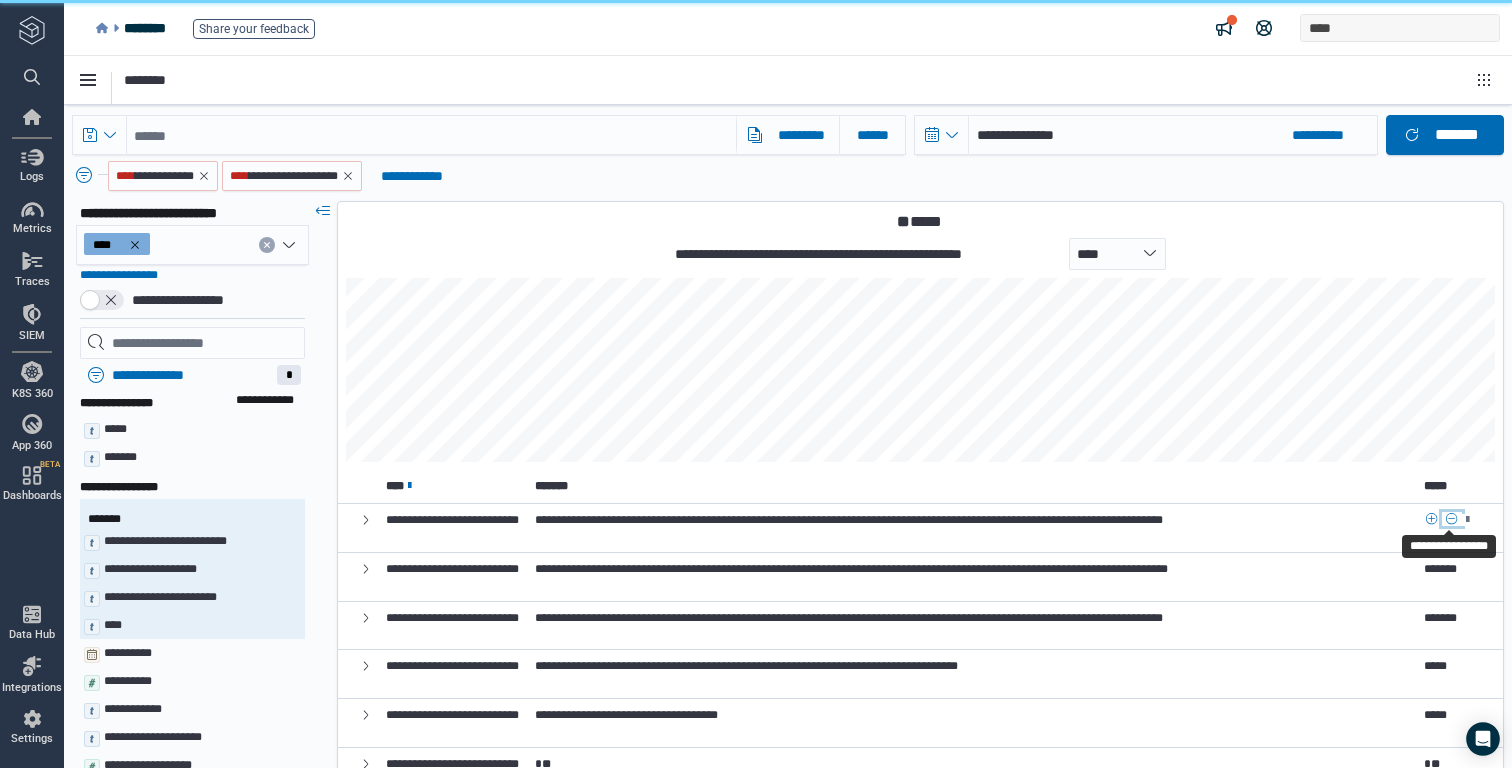 click 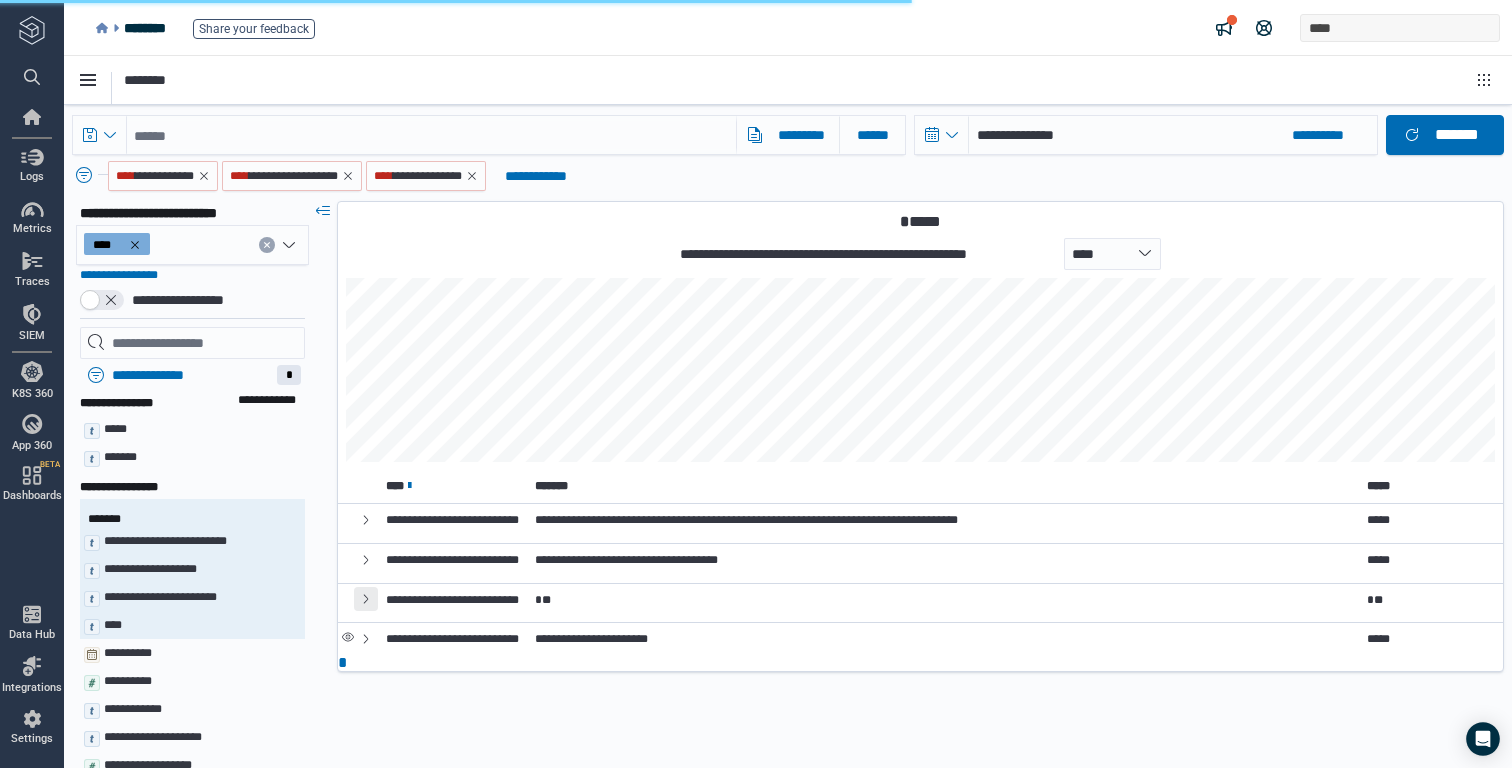 click 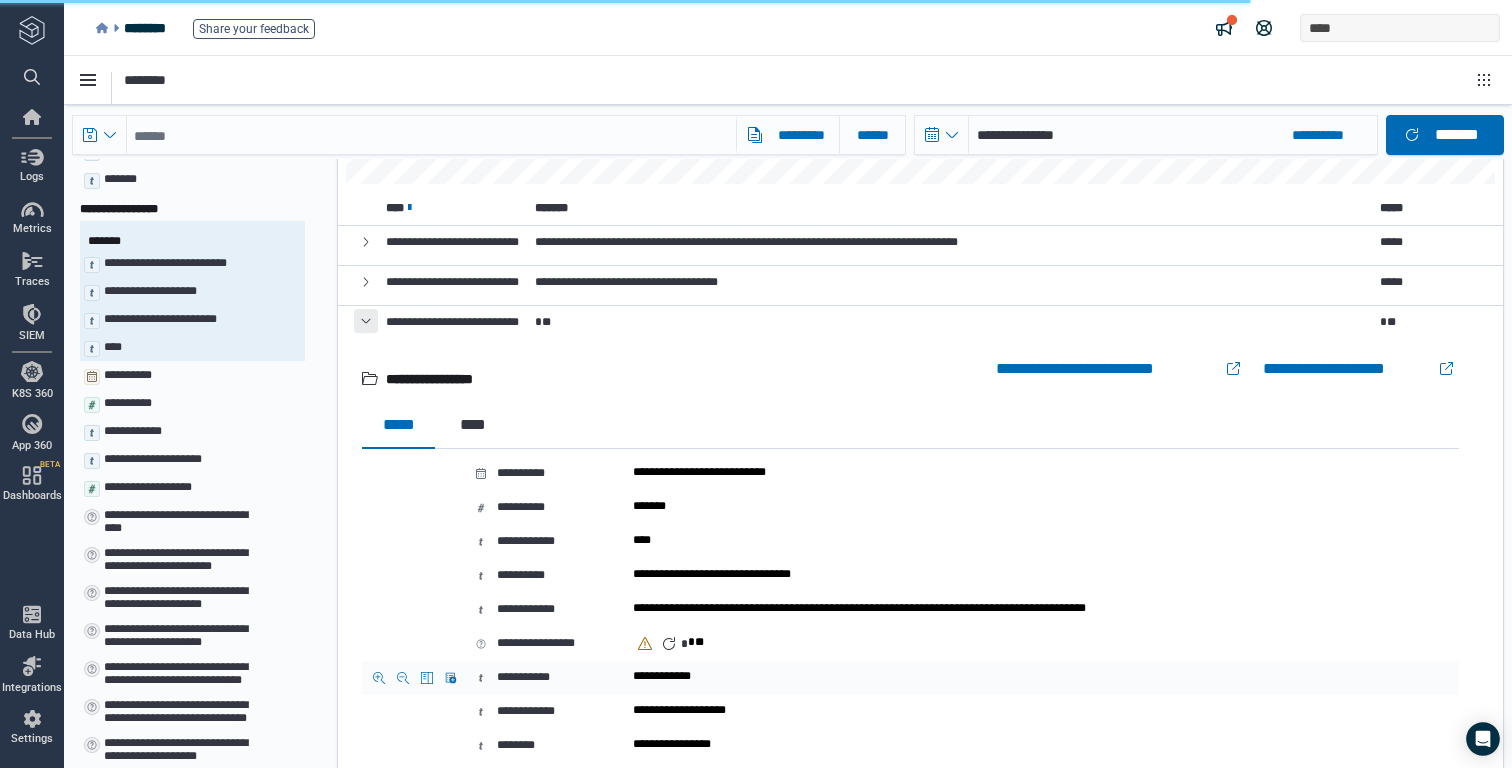scroll, scrollTop: 266, scrollLeft: 0, axis: vertical 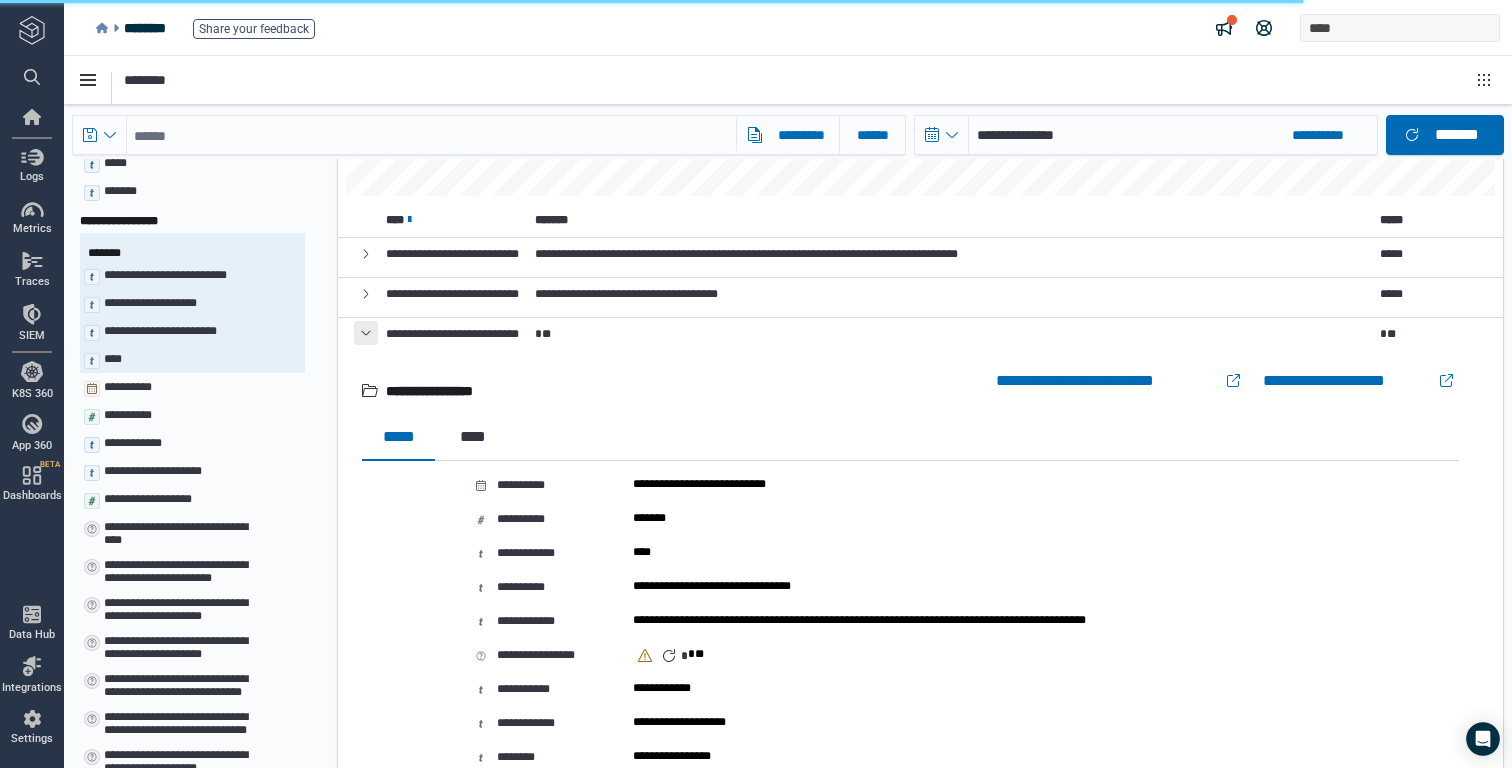 click at bounding box center [366, 332] 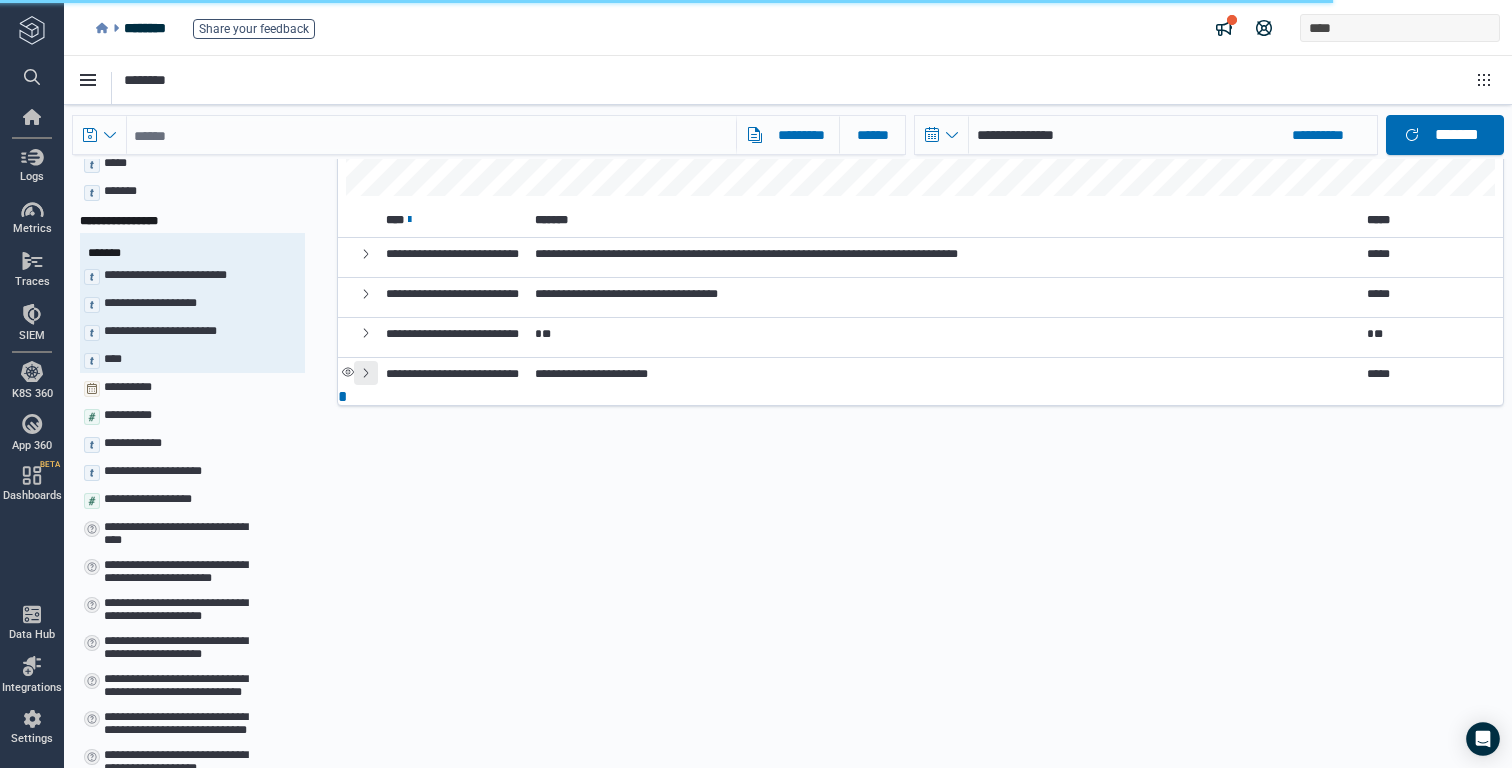 click 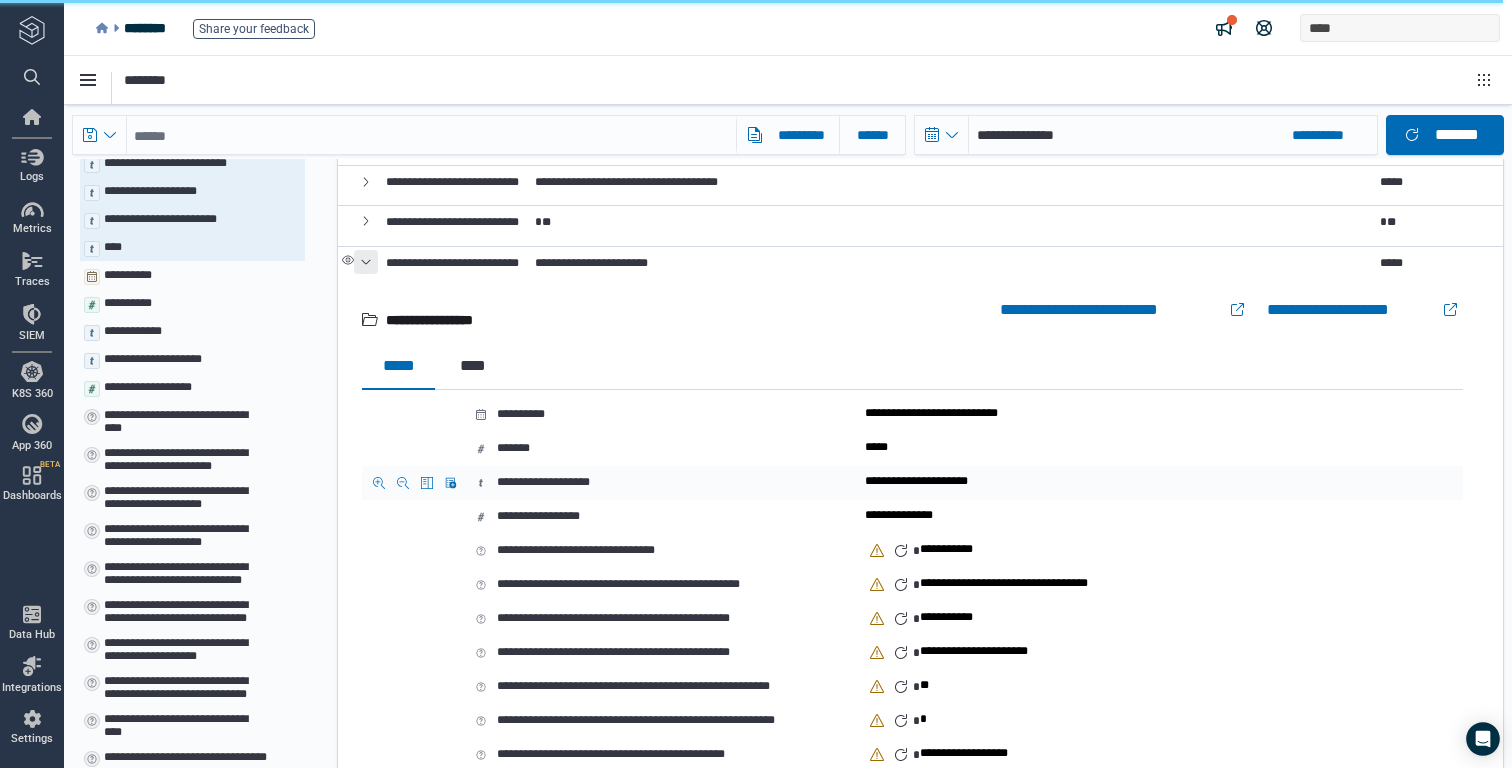 scroll, scrollTop: 0, scrollLeft: 0, axis: both 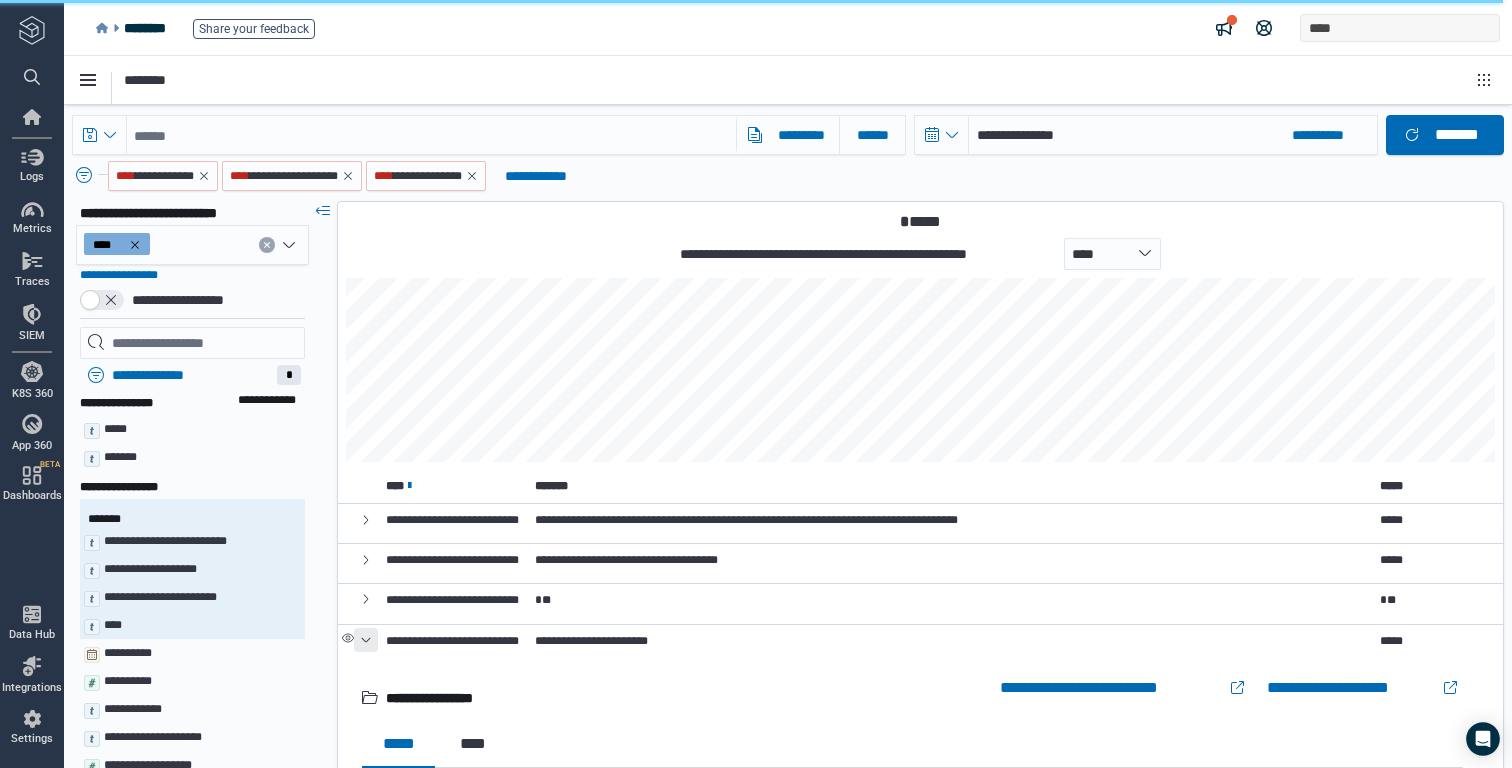click 